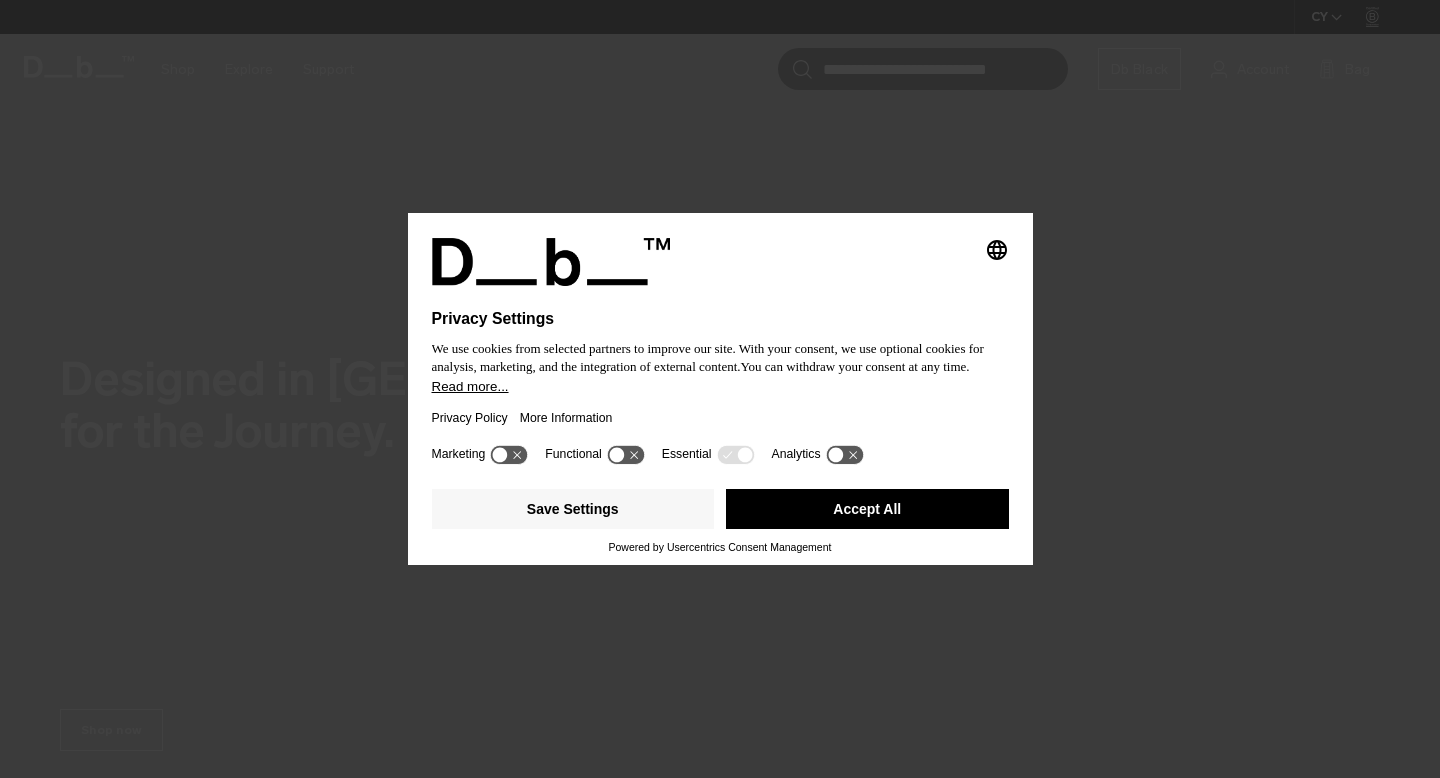 scroll, scrollTop: 0, scrollLeft: 0, axis: both 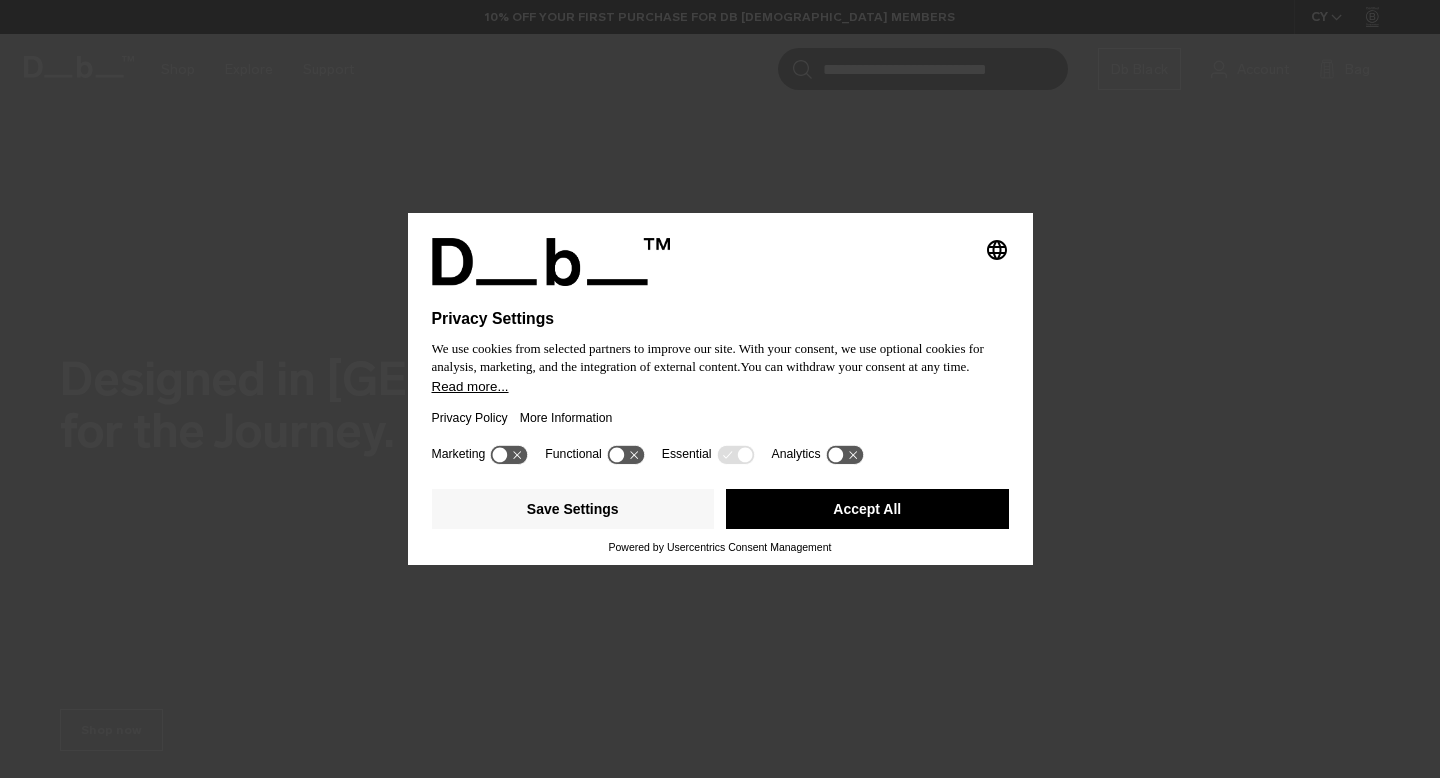 click on "Save Settings Accept All" at bounding box center [720, 511] 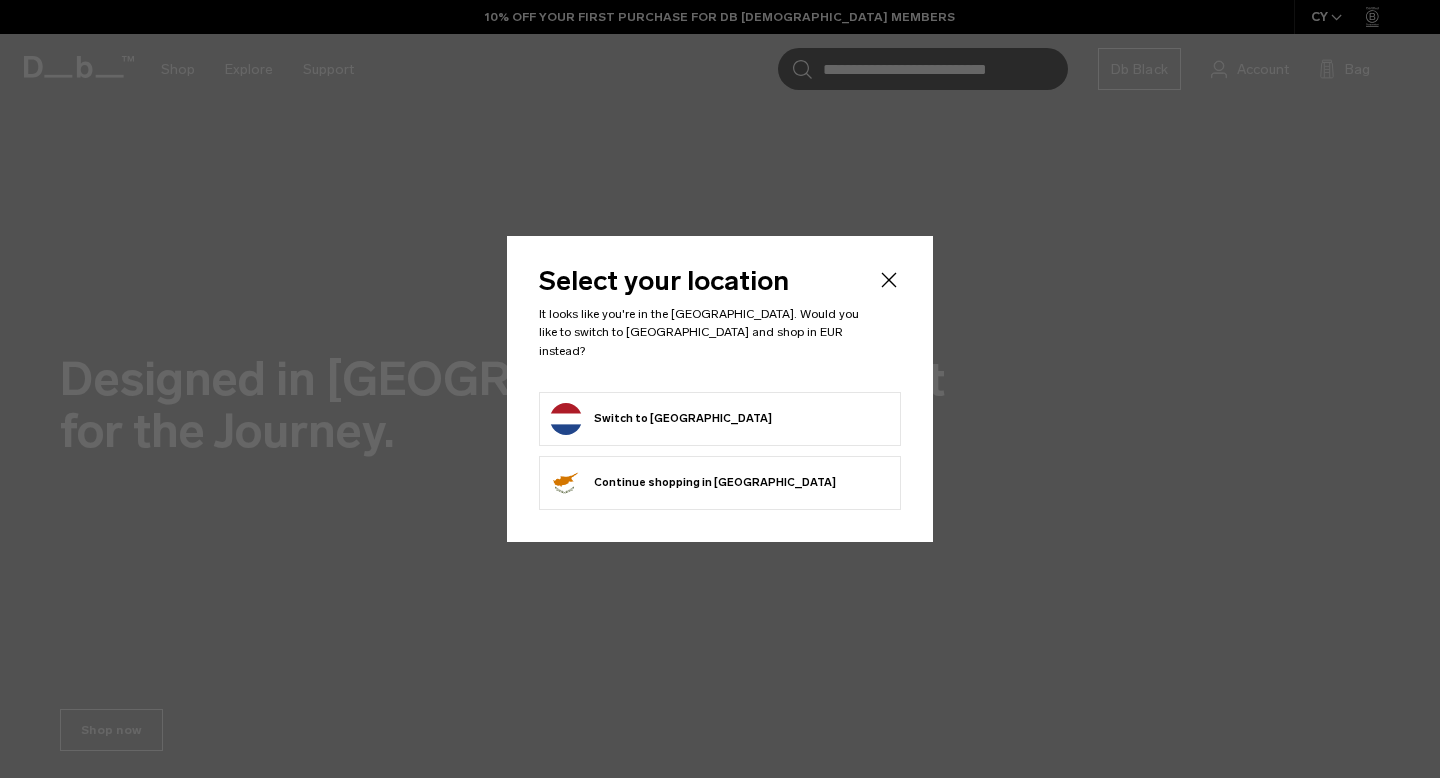 click on "Switch to Netherlands" at bounding box center [720, 419] 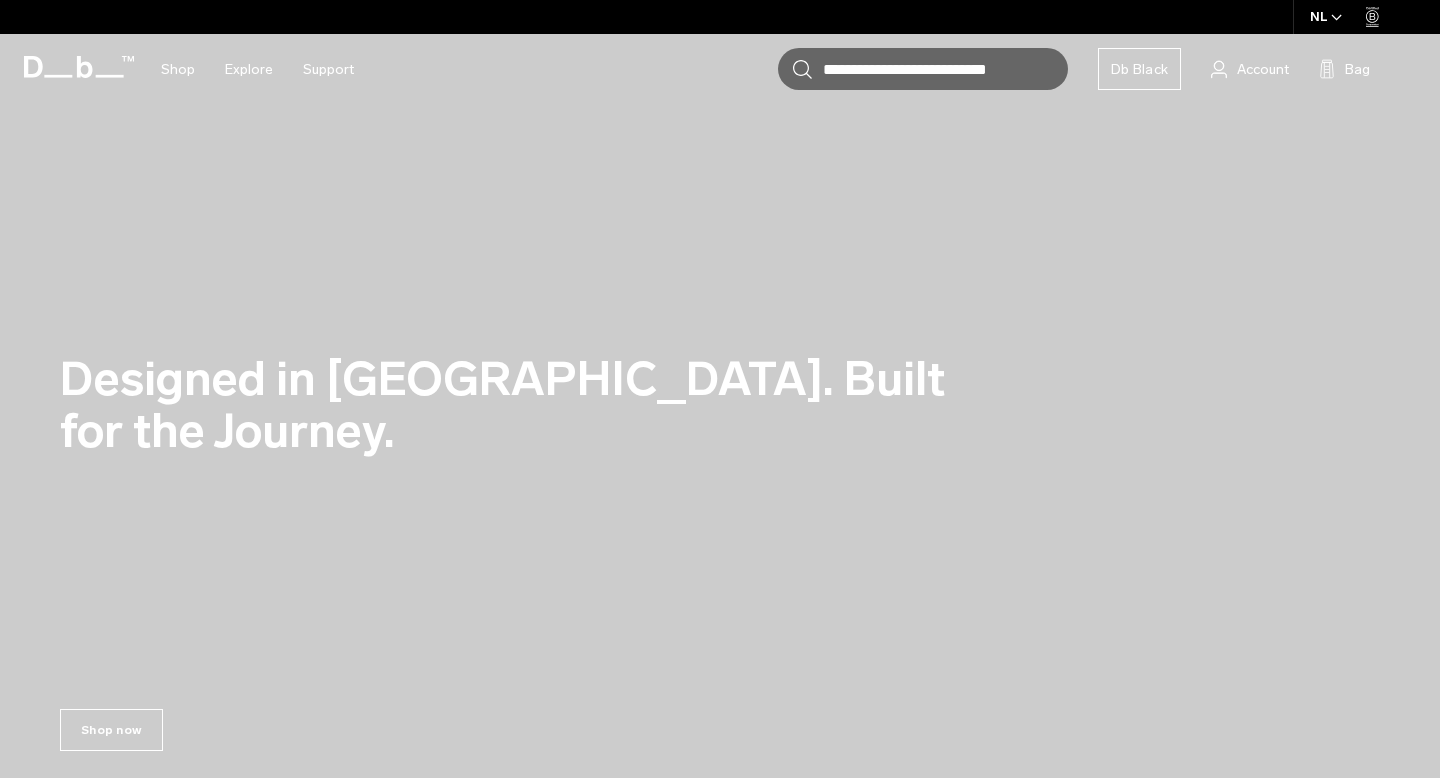 scroll, scrollTop: 0, scrollLeft: 0, axis: both 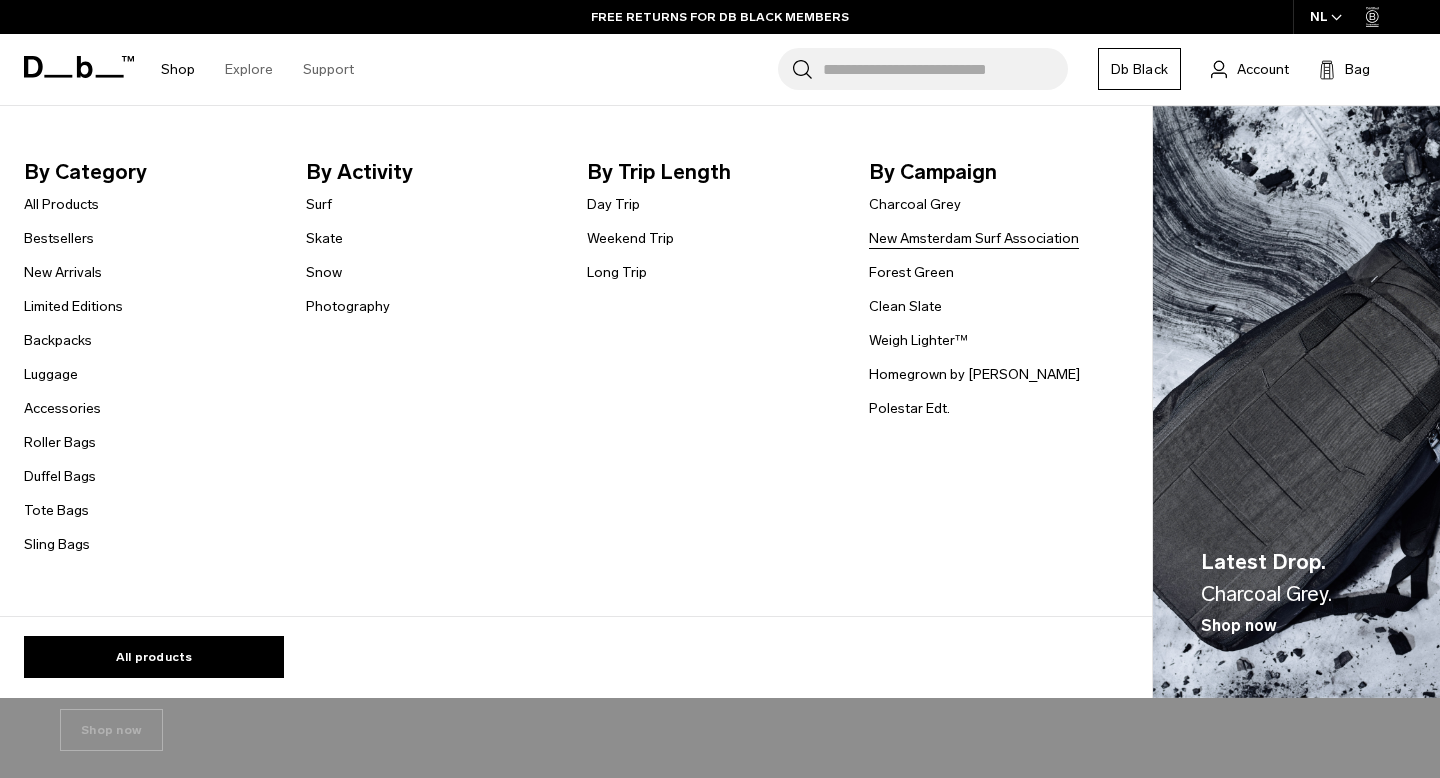 click on "New Amsterdam Surf Association" at bounding box center [974, 238] 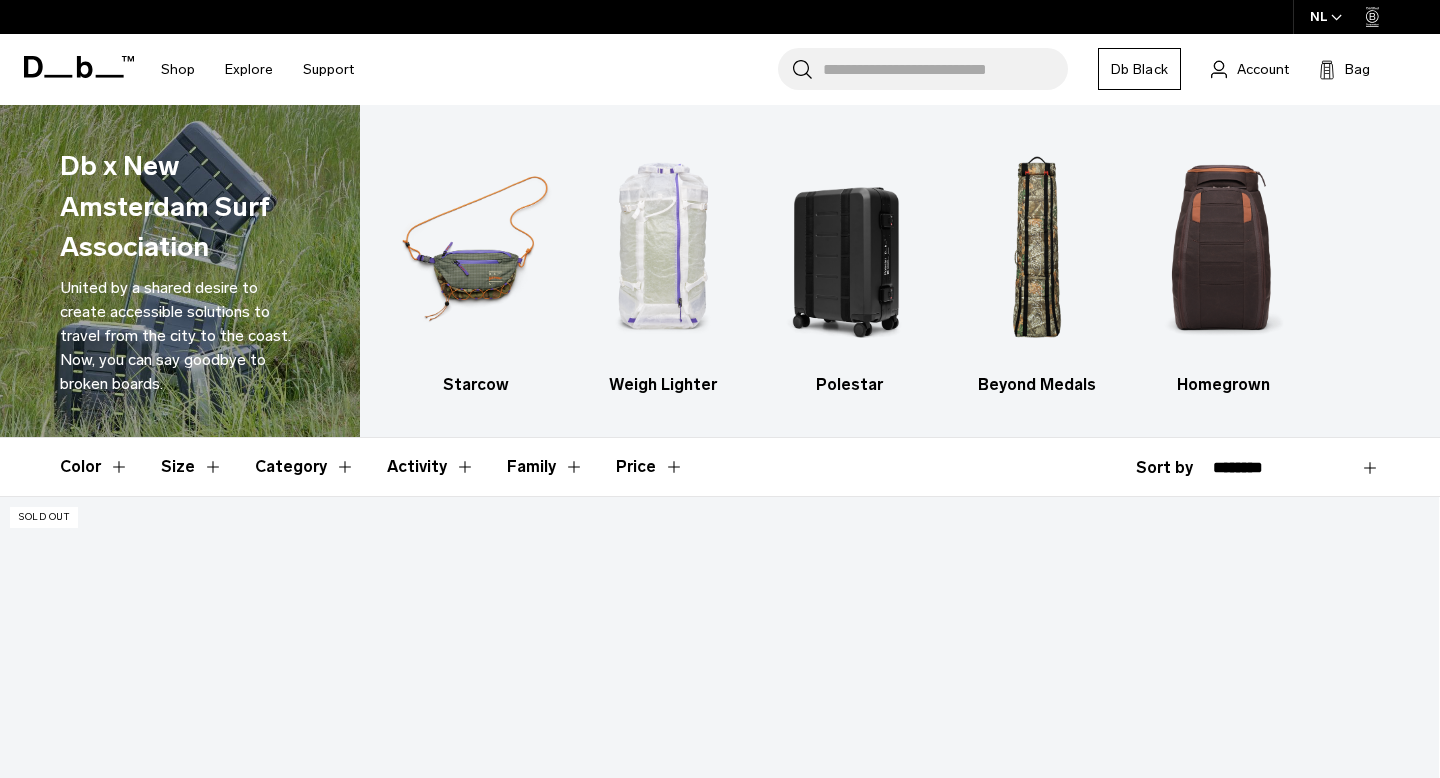 scroll, scrollTop: 0, scrollLeft: 0, axis: both 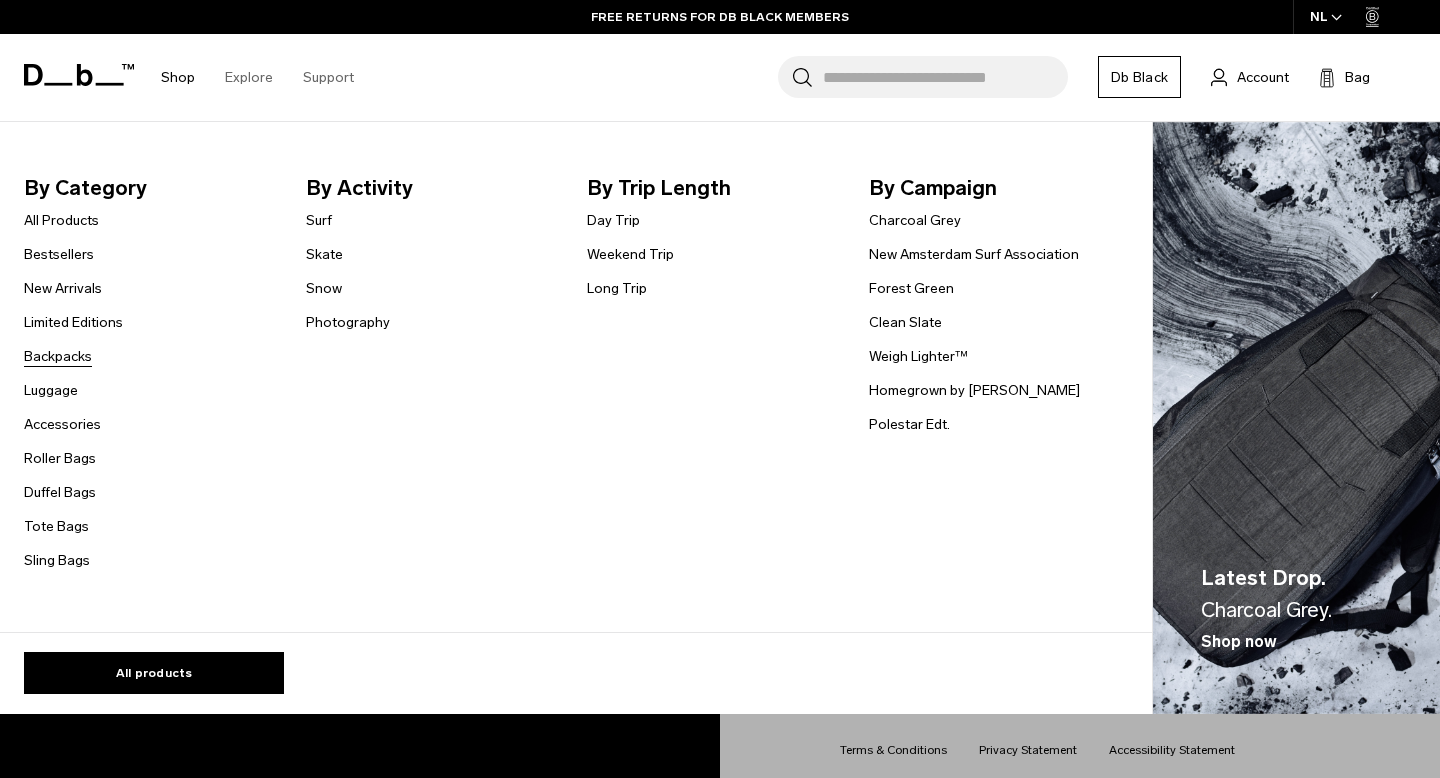 click on "Backpacks" at bounding box center (58, 356) 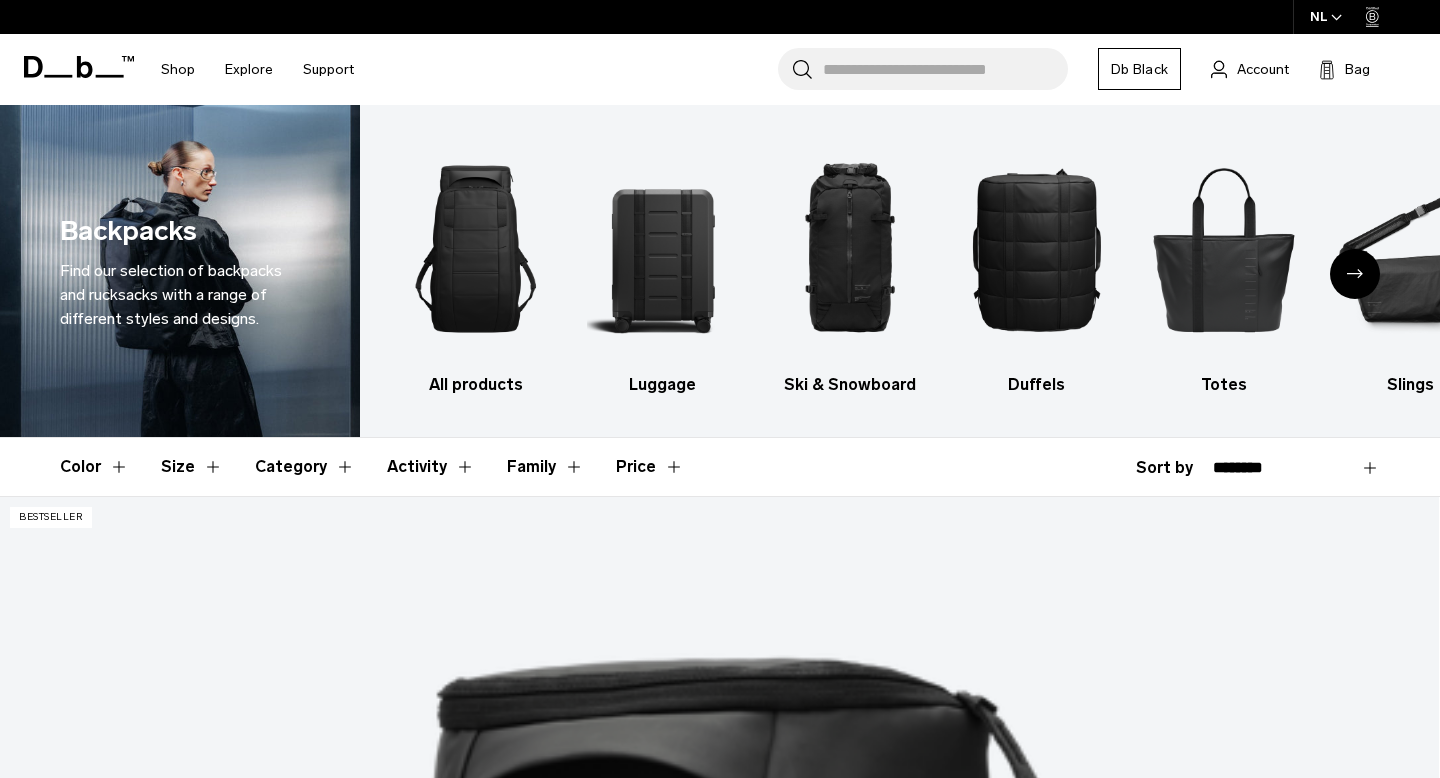scroll, scrollTop: 0, scrollLeft: 0, axis: both 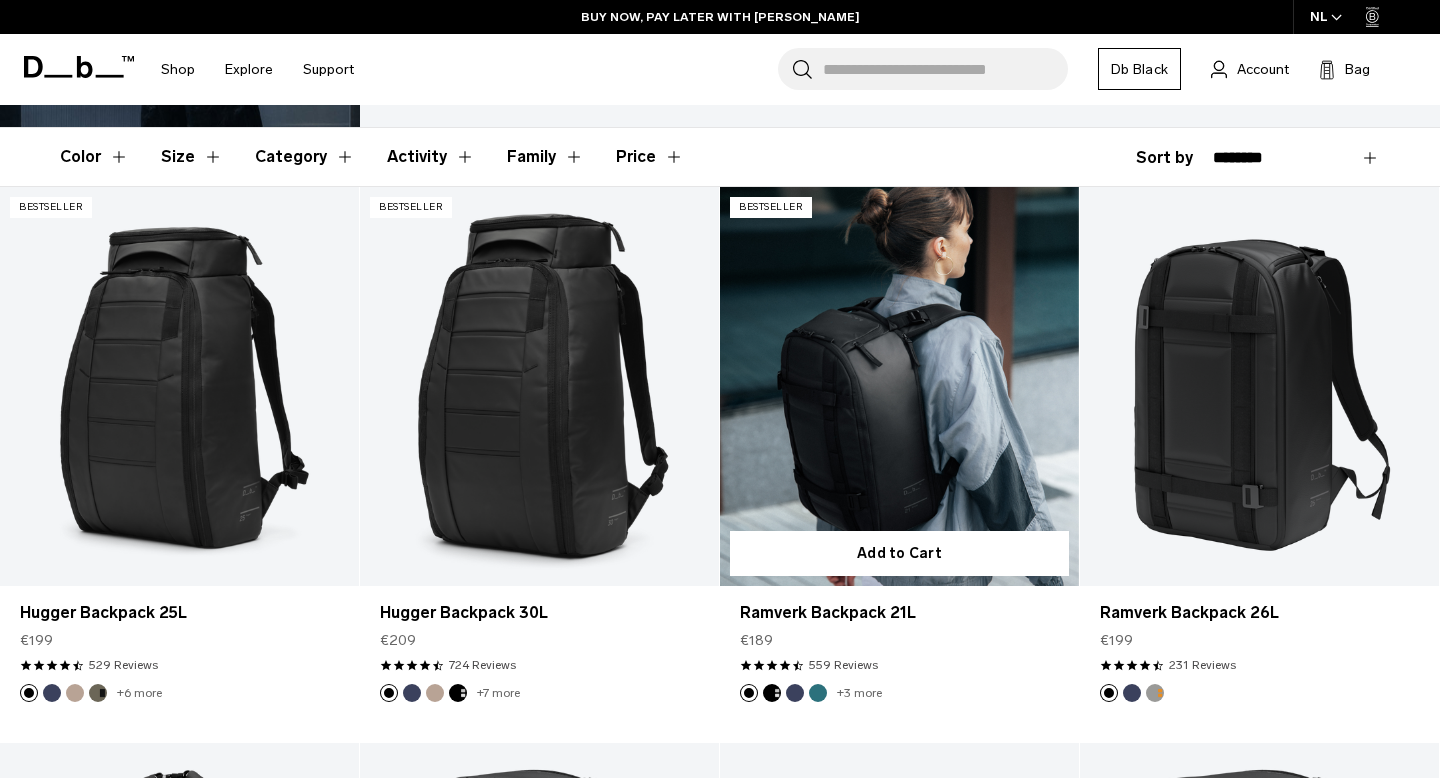 click at bounding box center (899, 386) 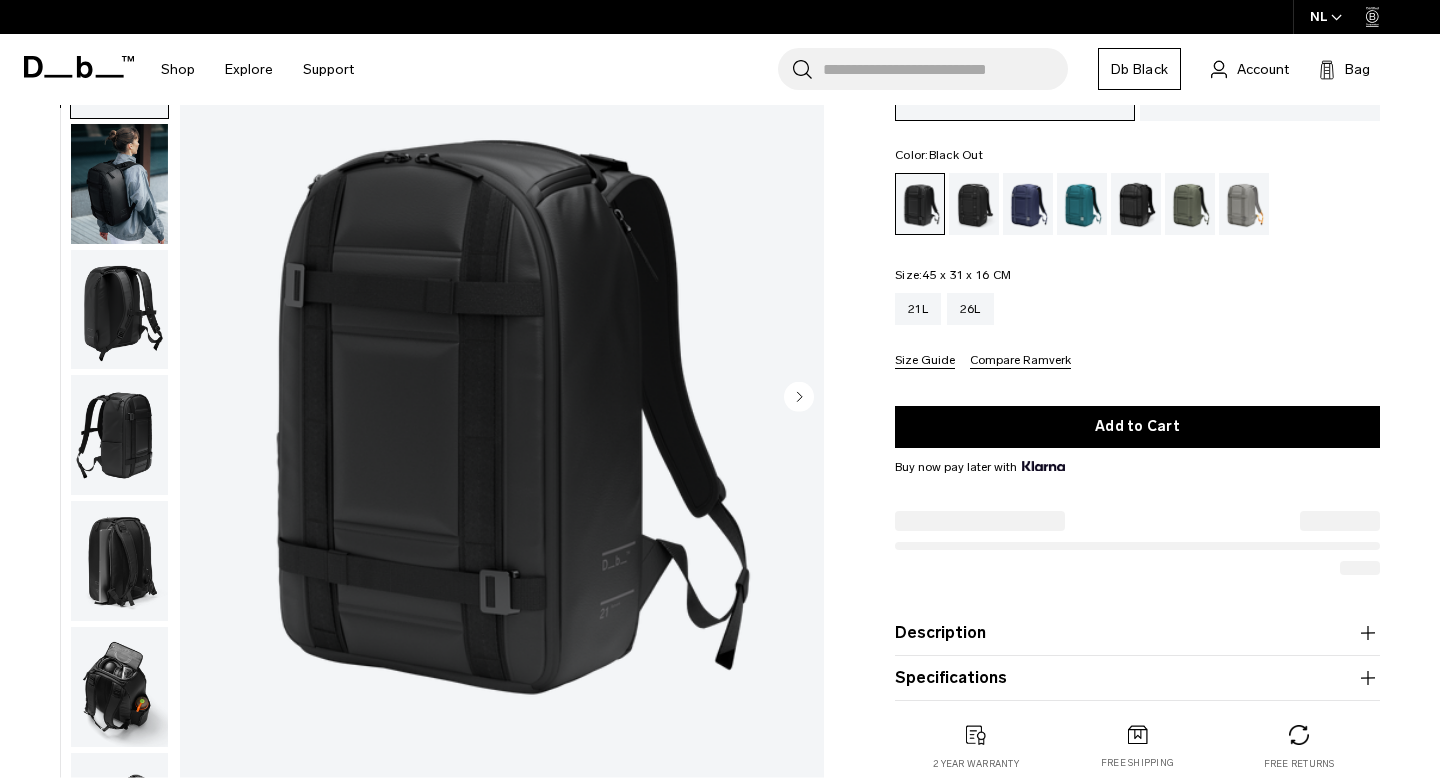 scroll, scrollTop: 185, scrollLeft: 0, axis: vertical 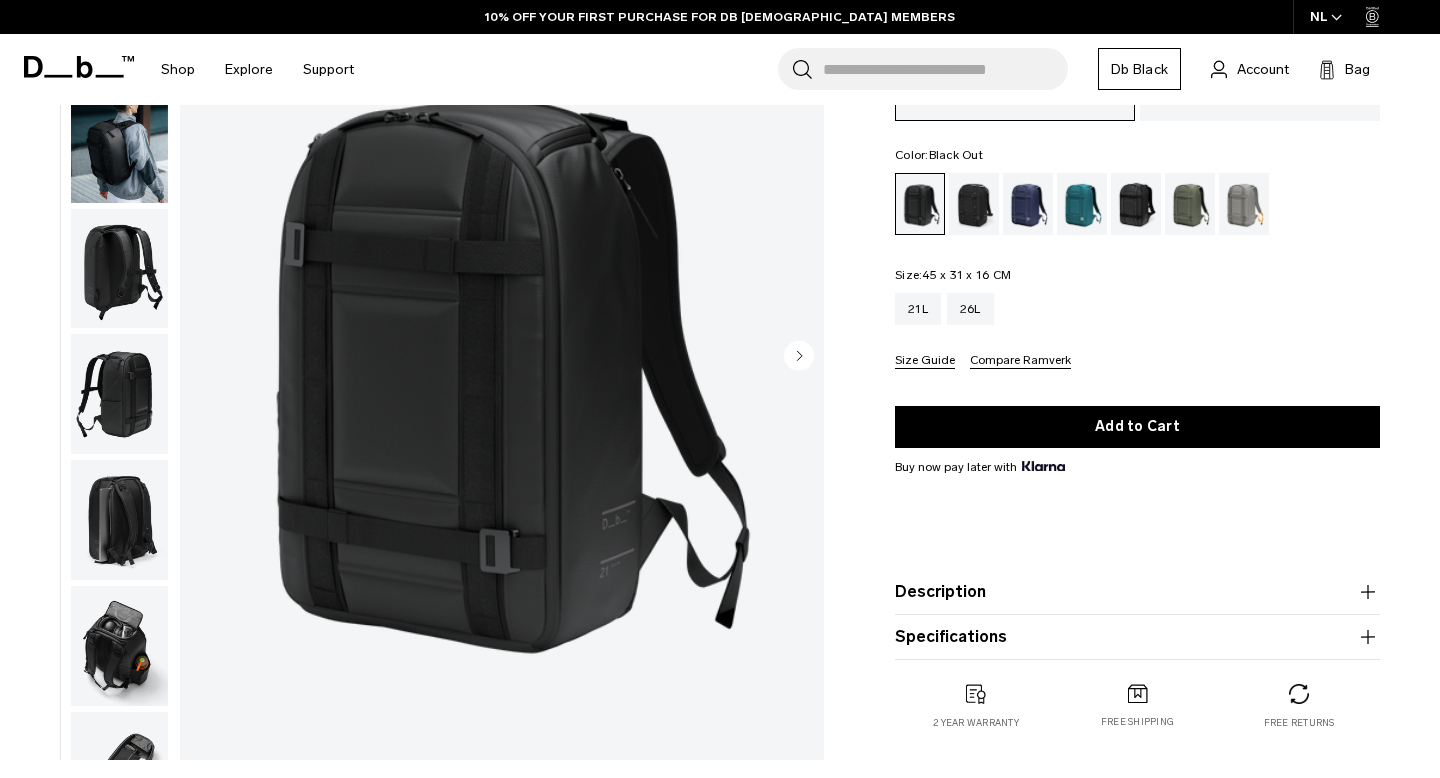click at bounding box center [119, 268] 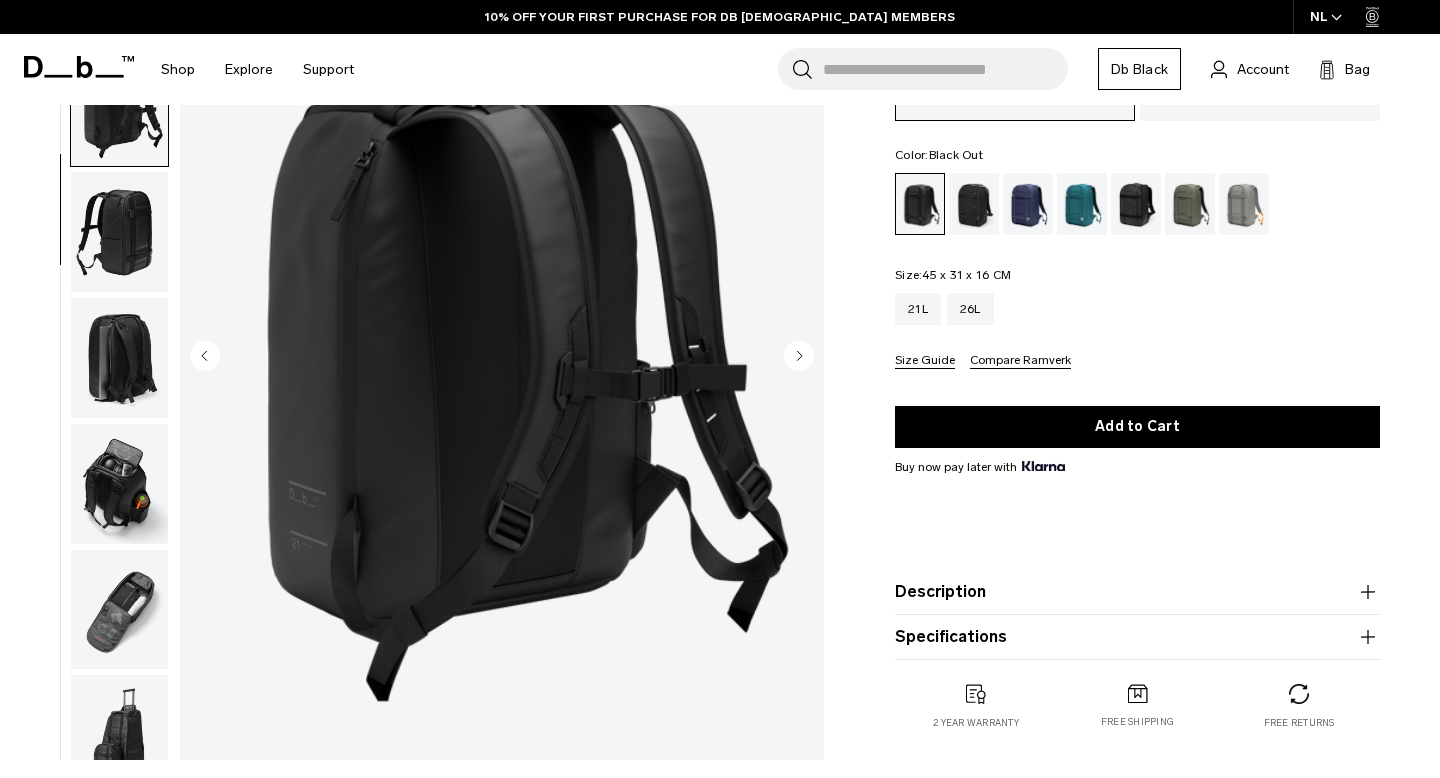 scroll, scrollTop: 198, scrollLeft: 0, axis: vertical 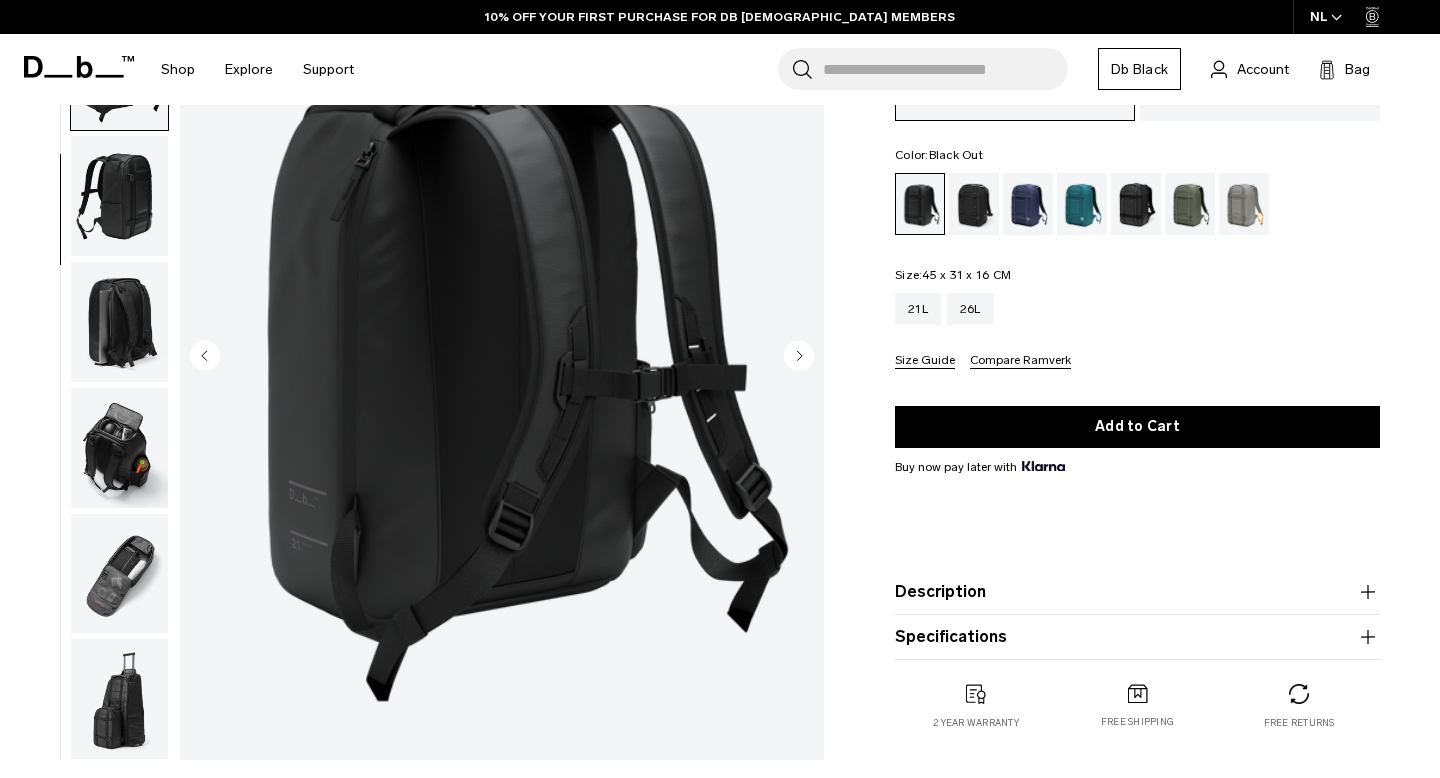 click at bounding box center [119, 322] 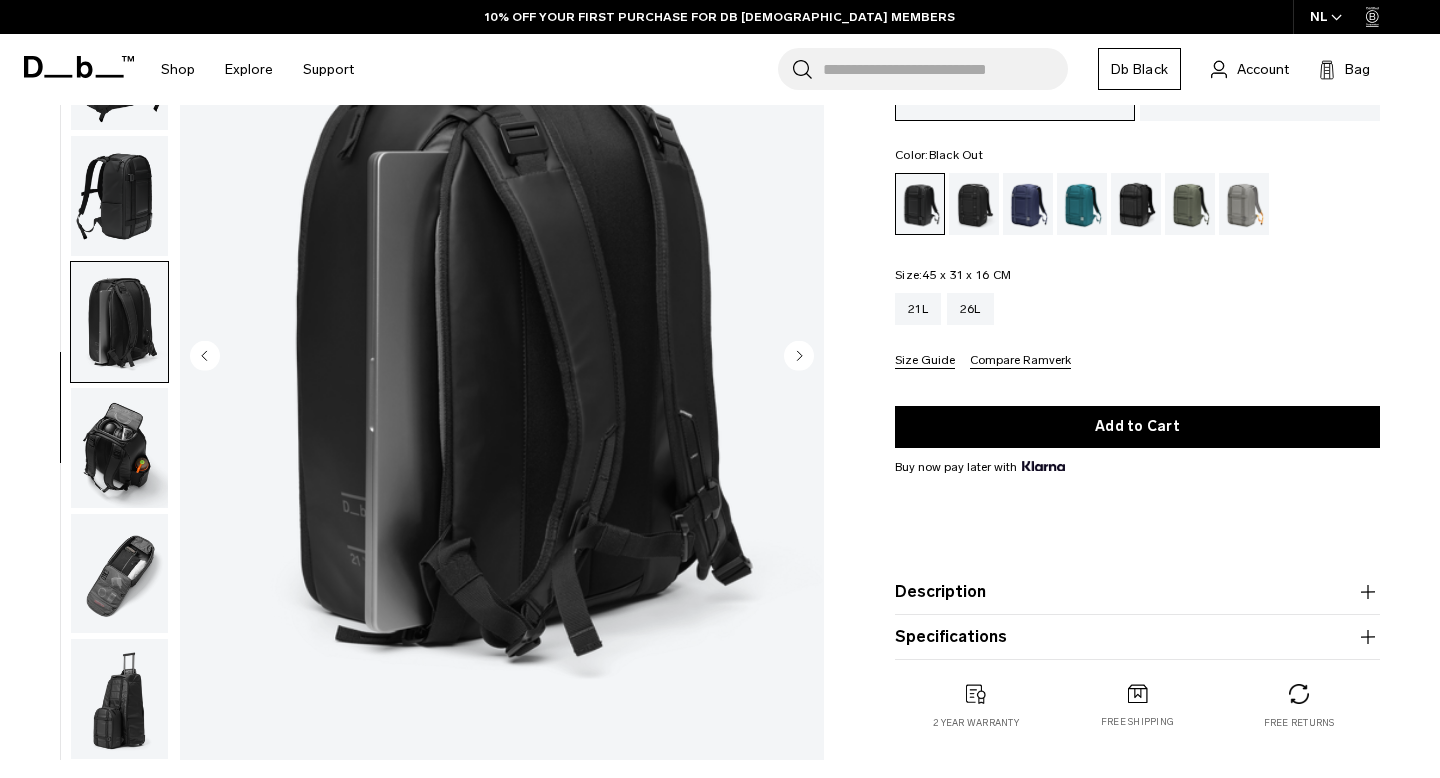 click at bounding box center [119, 448] 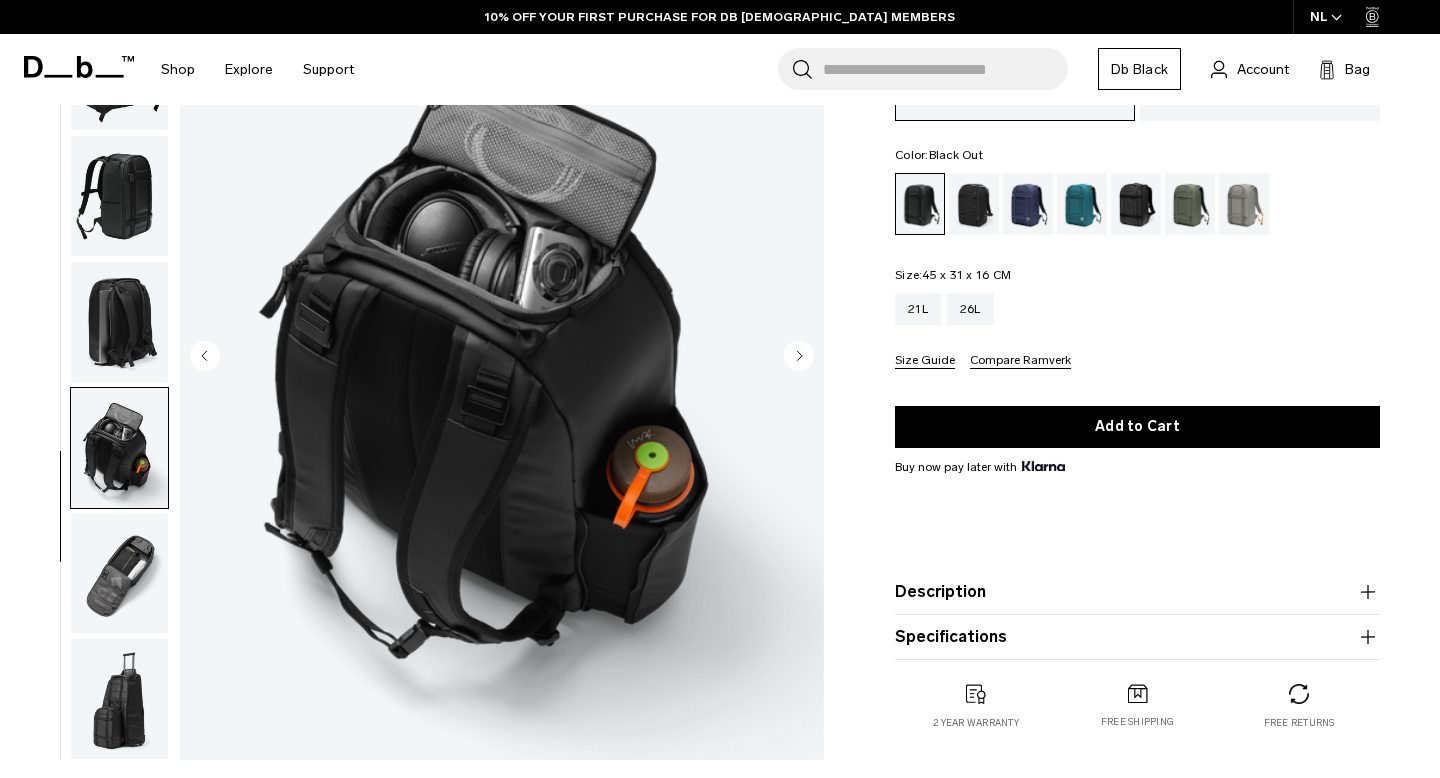 click at bounding box center [119, 573] 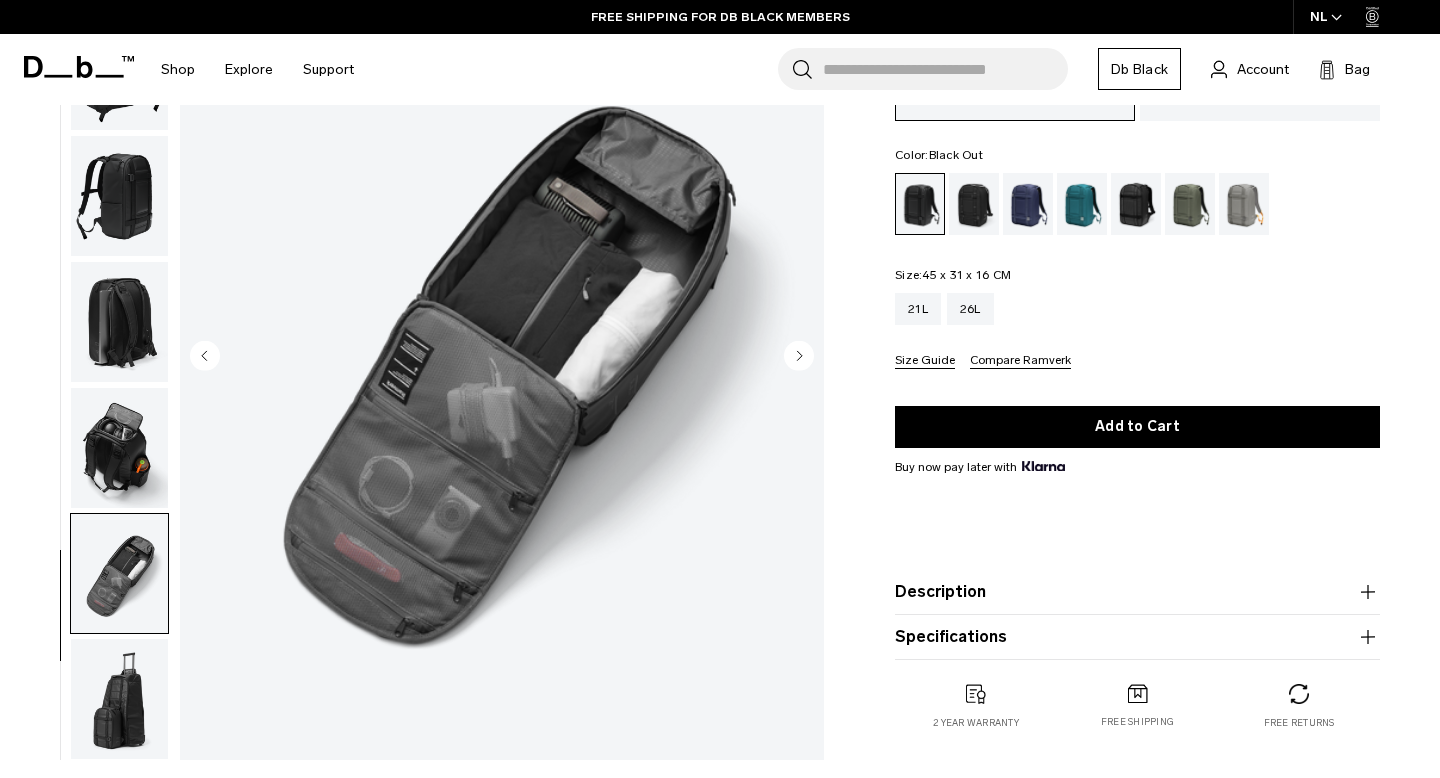 click at bounding box center [119, 699] 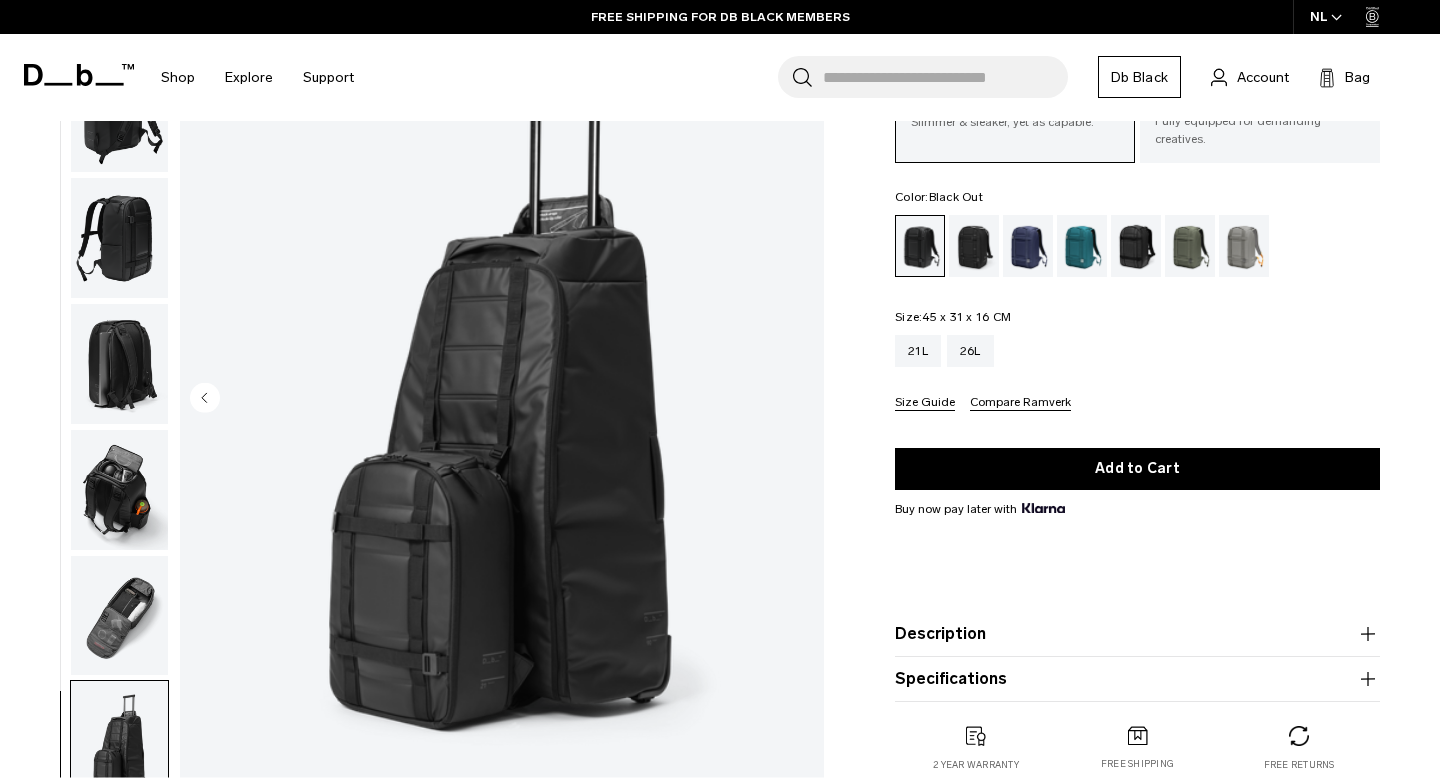 scroll, scrollTop: 139, scrollLeft: 0, axis: vertical 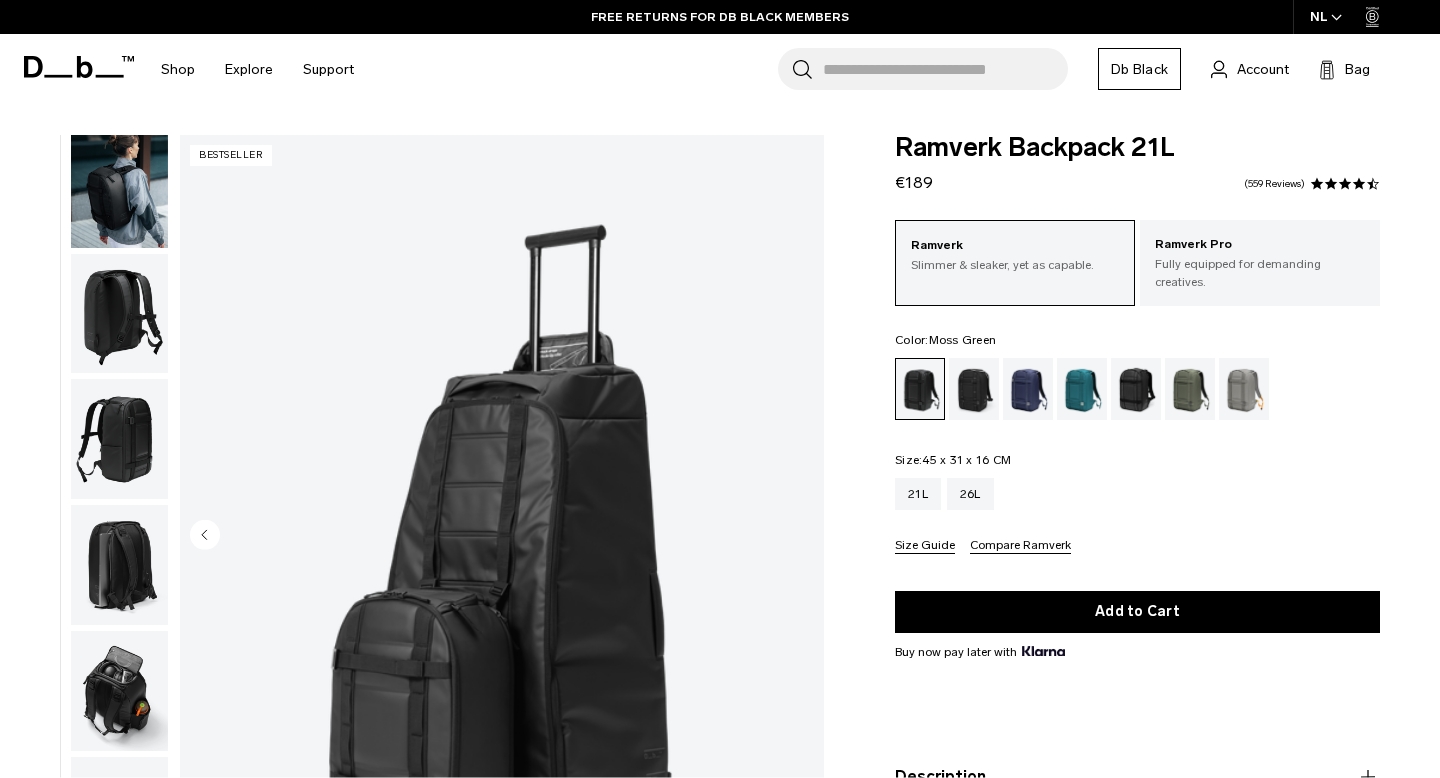 click at bounding box center (1190, 389) 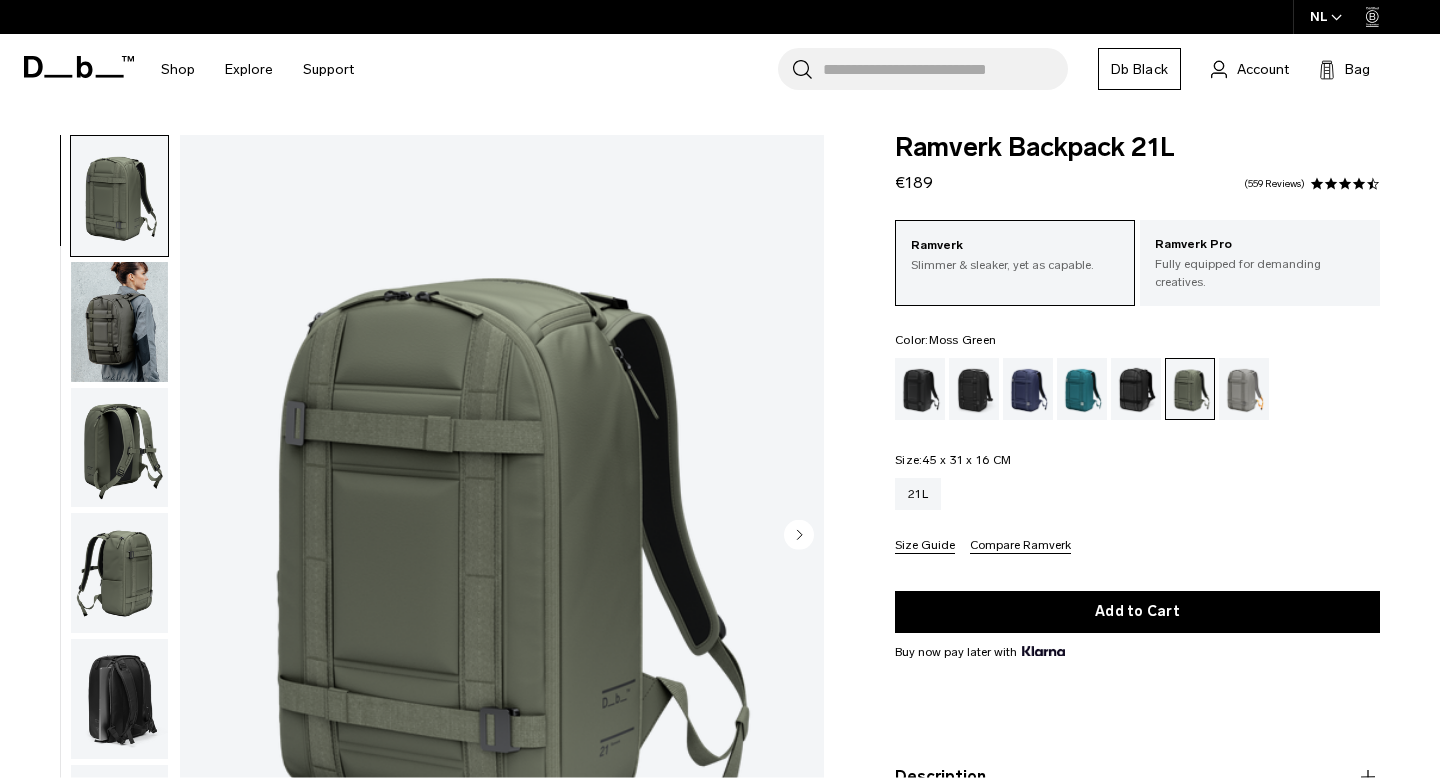 scroll, scrollTop: 63, scrollLeft: 0, axis: vertical 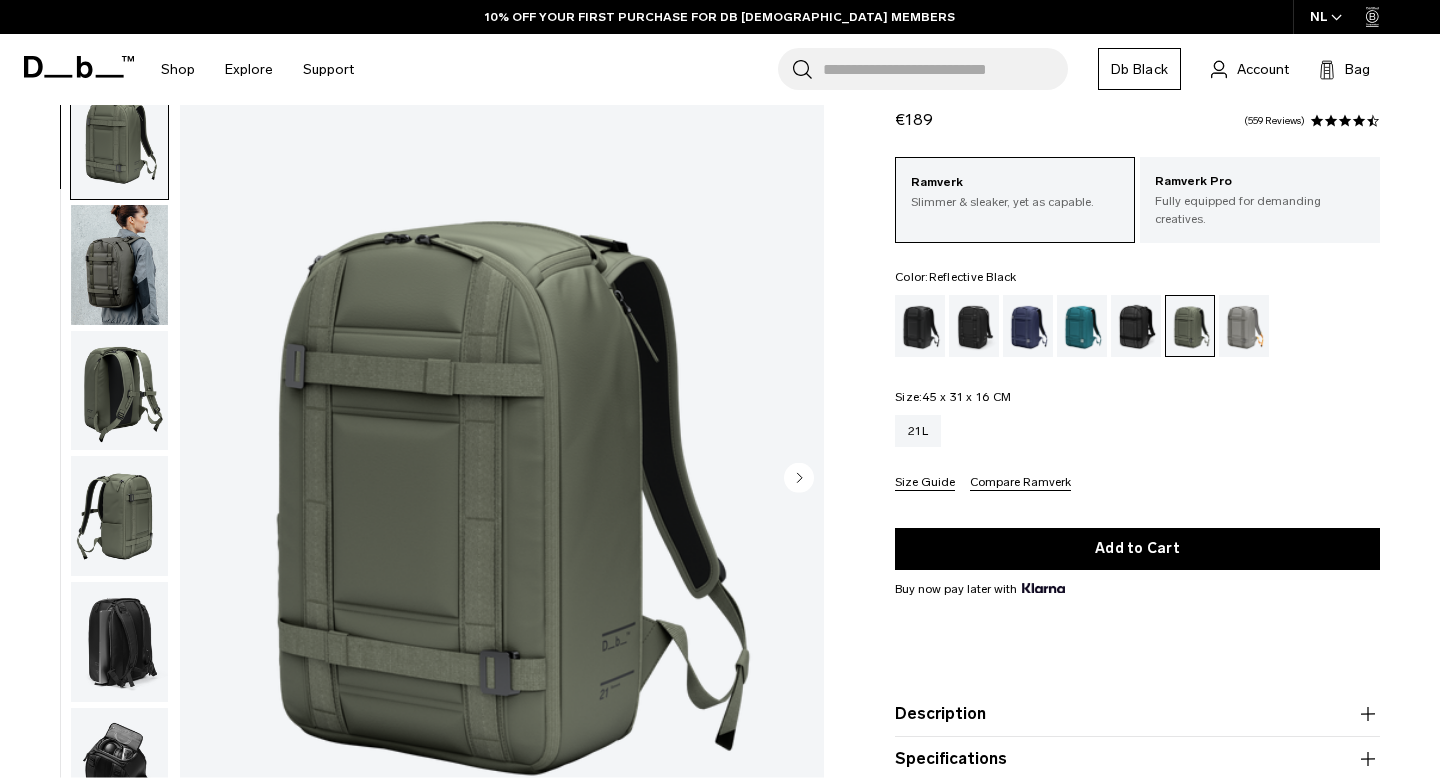 click at bounding box center (1136, 326) 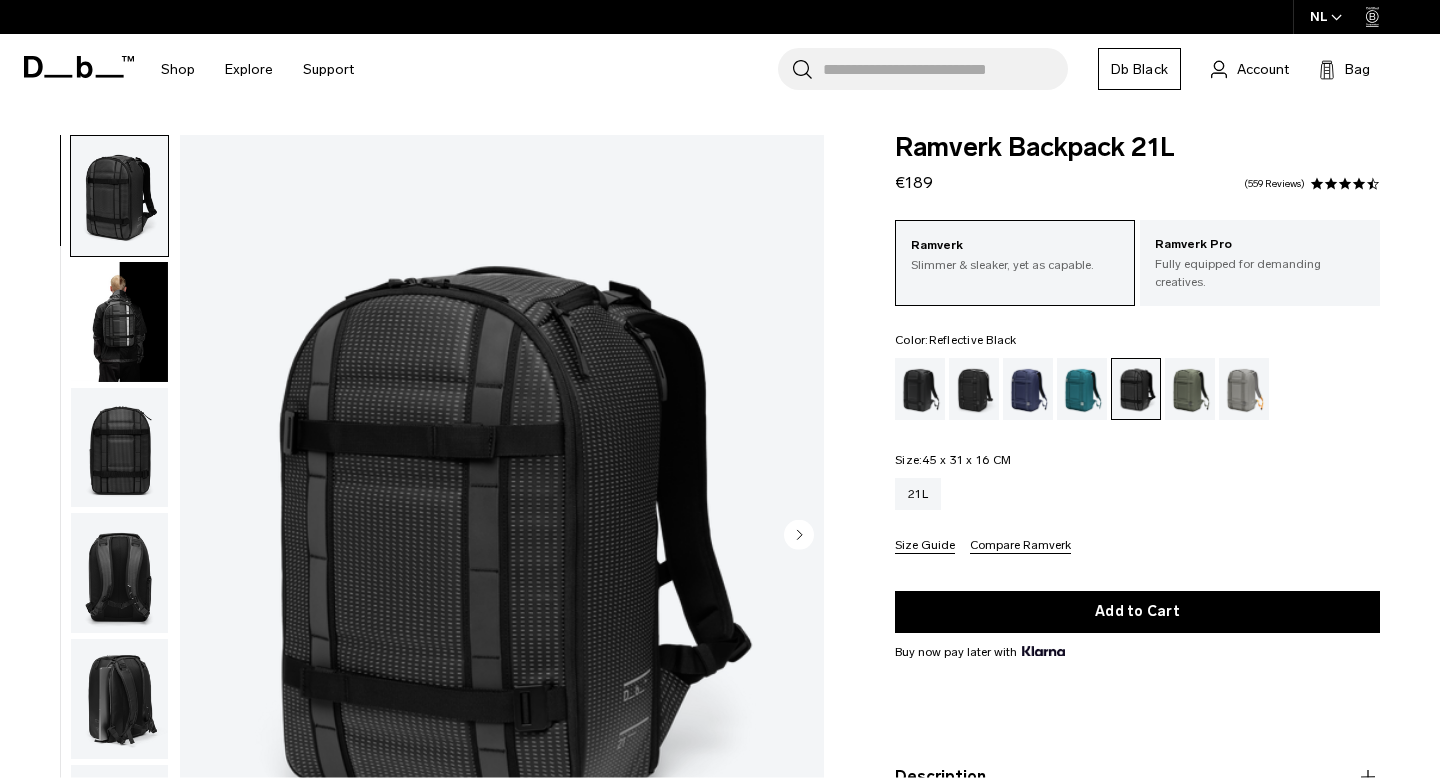 scroll, scrollTop: 0, scrollLeft: 0, axis: both 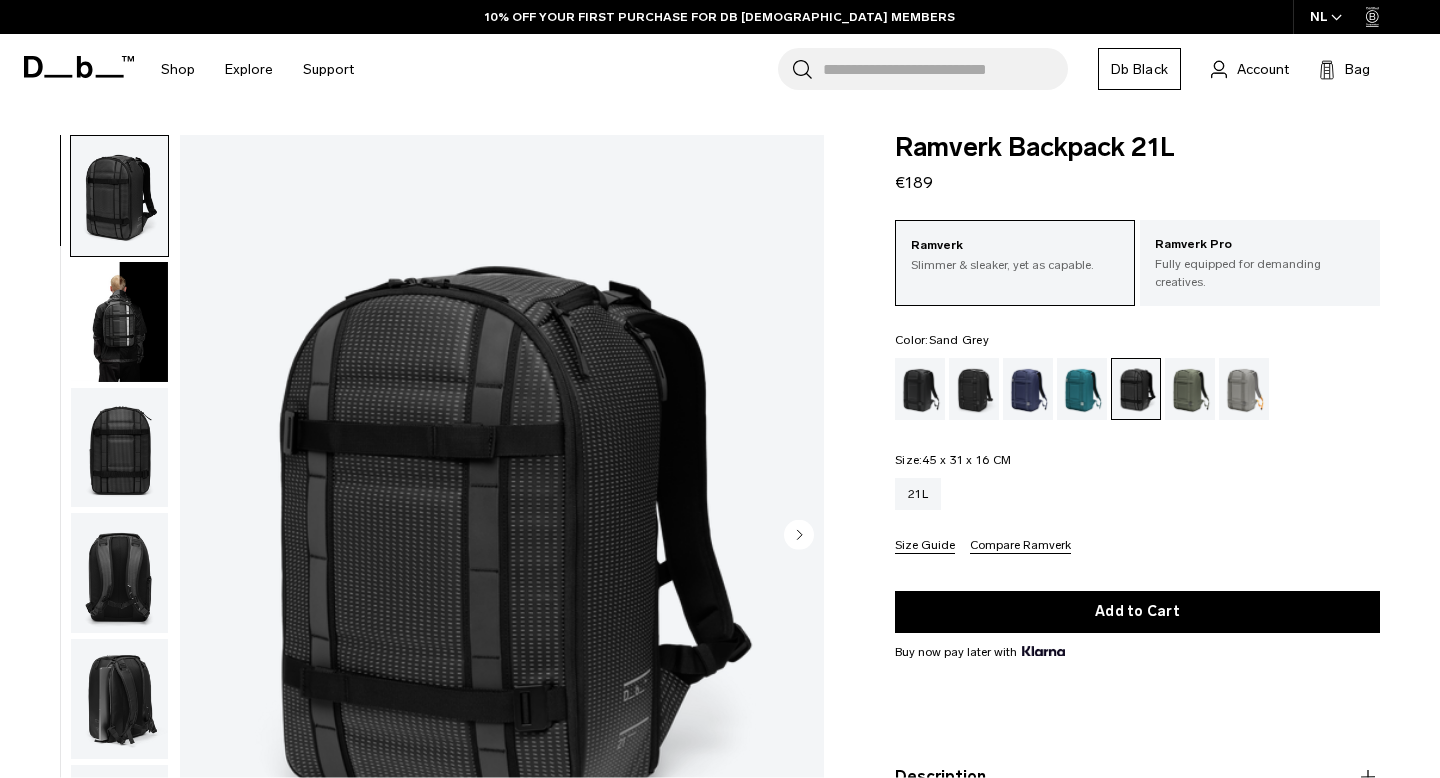 click at bounding box center (1244, 389) 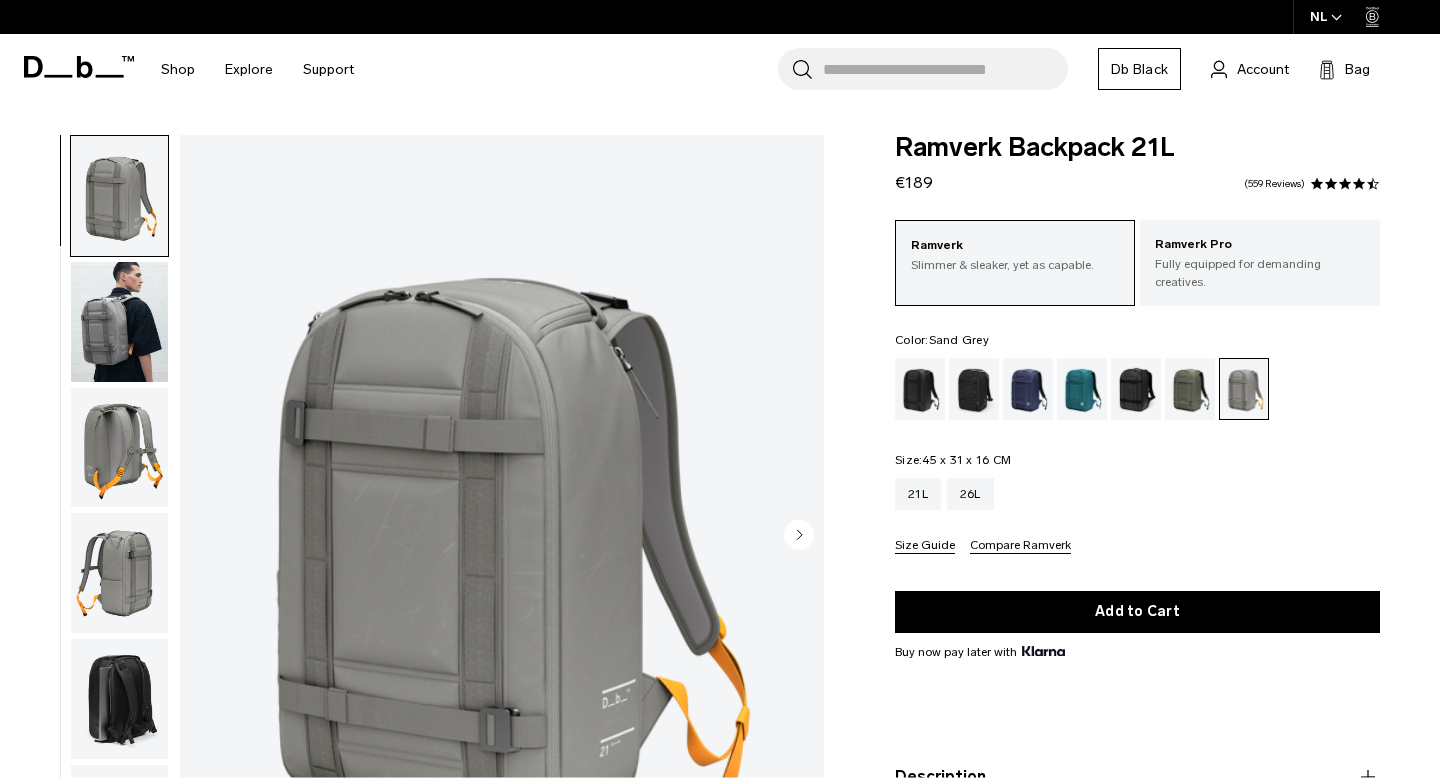 scroll, scrollTop: 0, scrollLeft: 0, axis: both 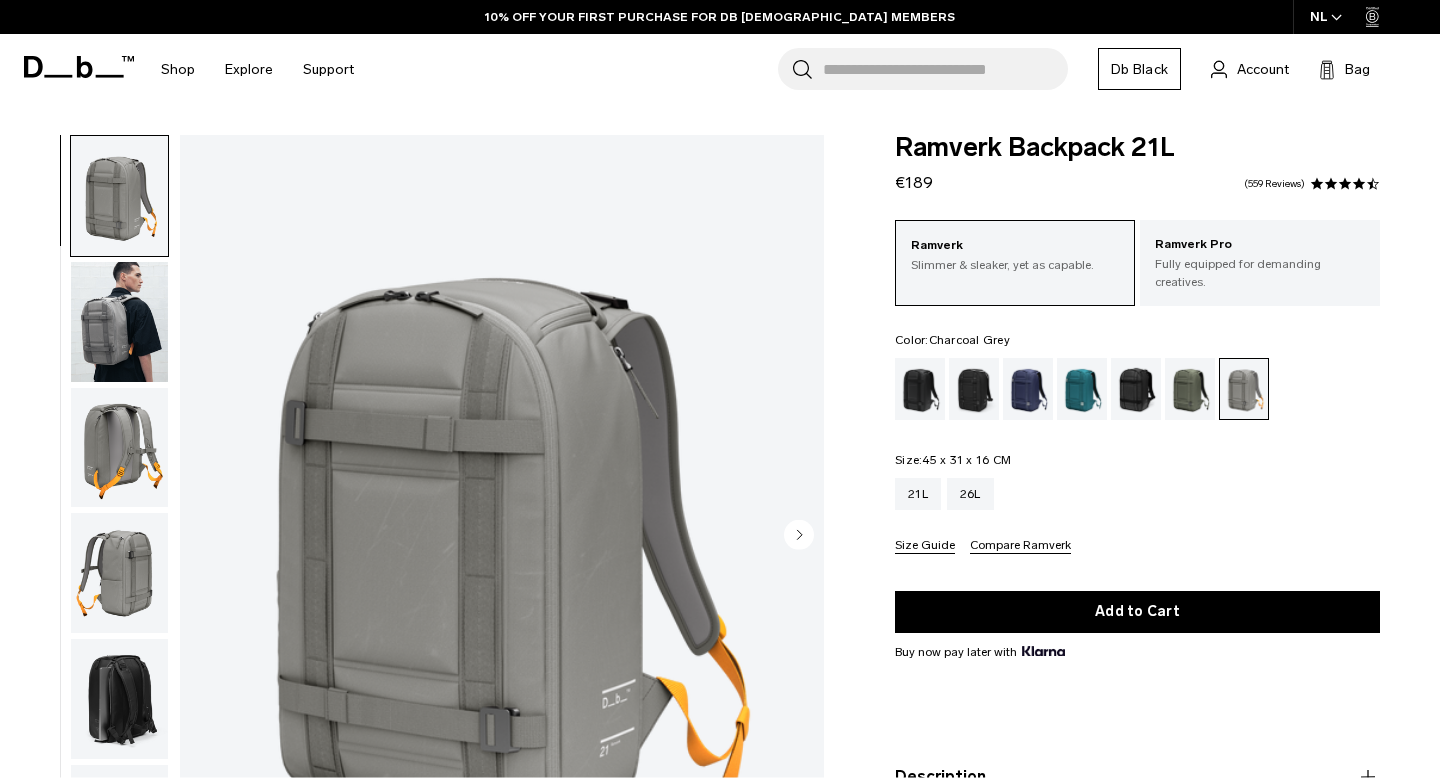 click at bounding box center (974, 389) 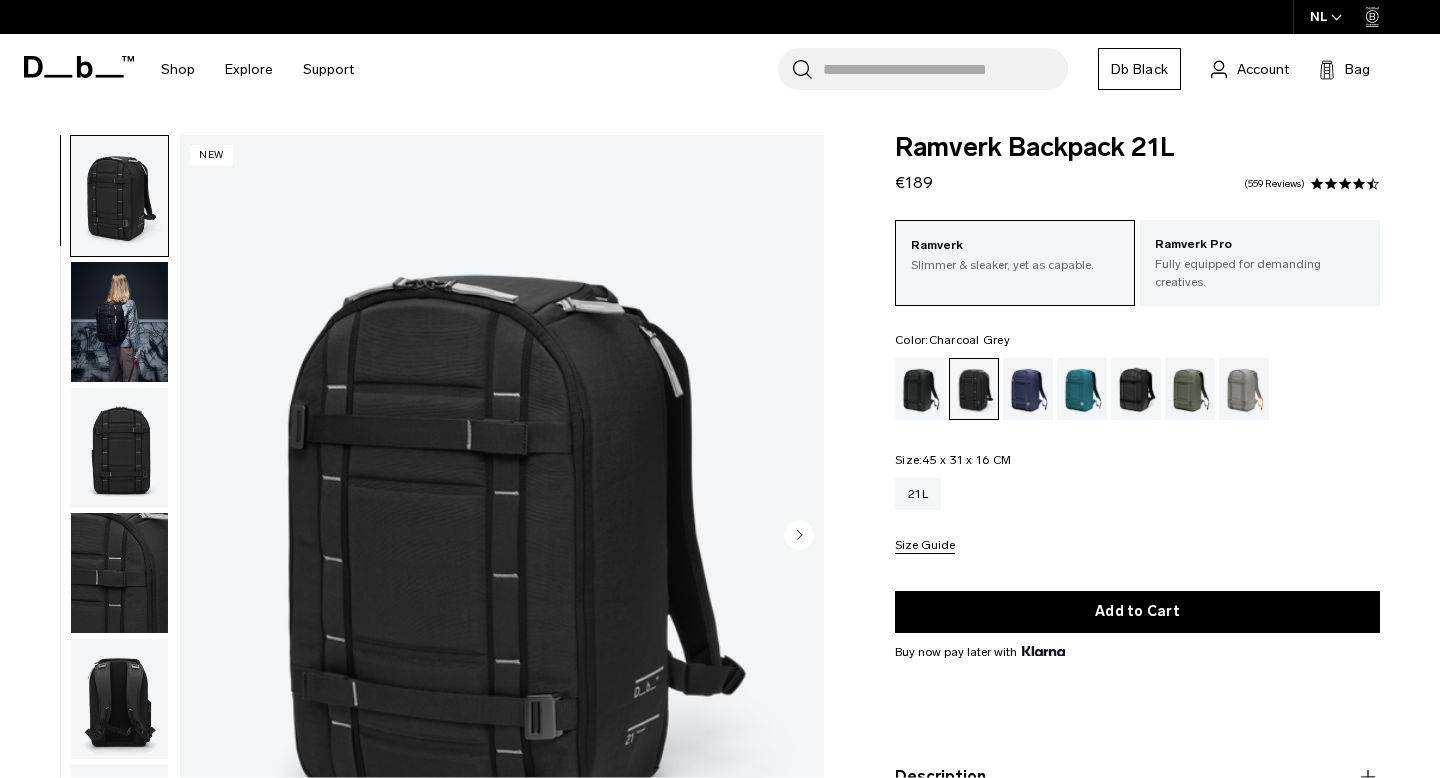 scroll, scrollTop: 0, scrollLeft: 0, axis: both 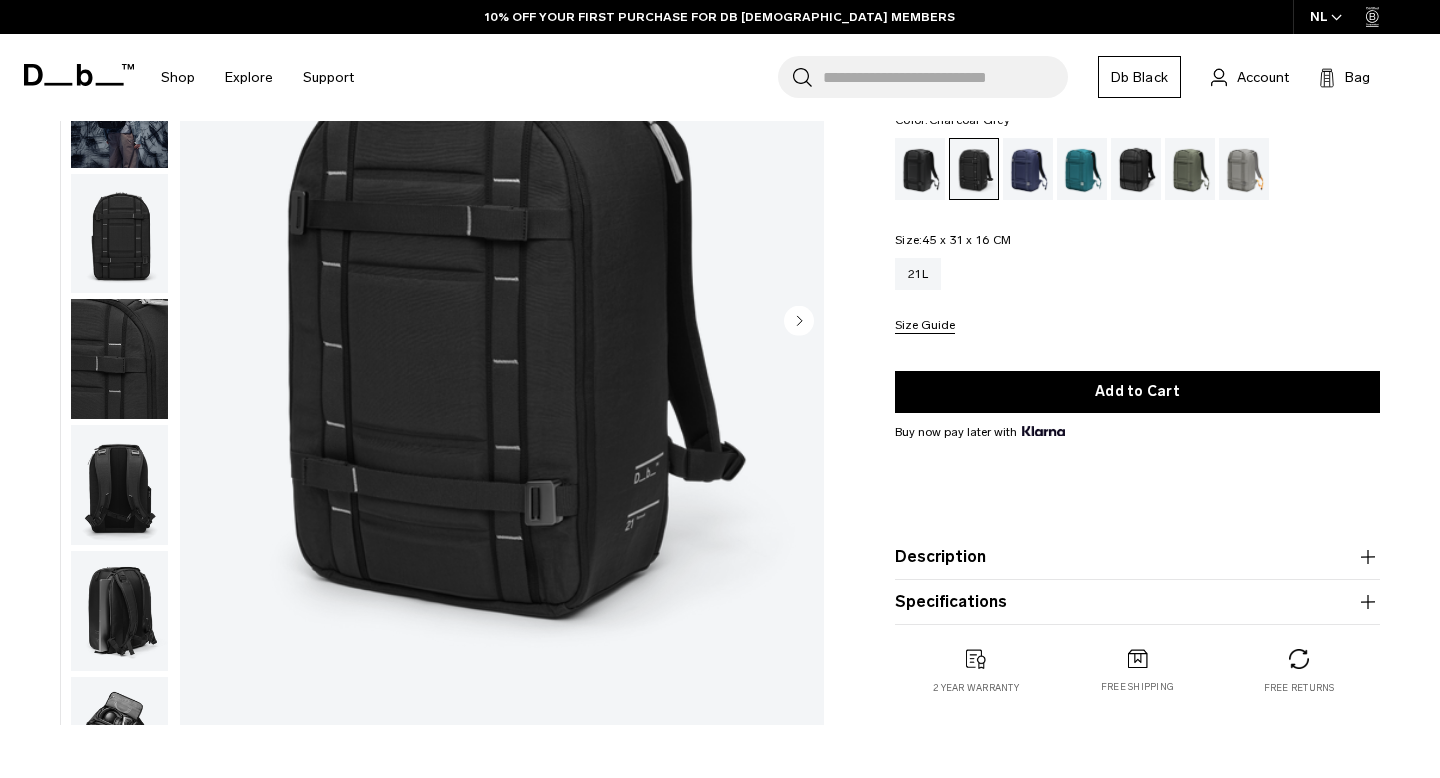 click at bounding box center [119, 359] 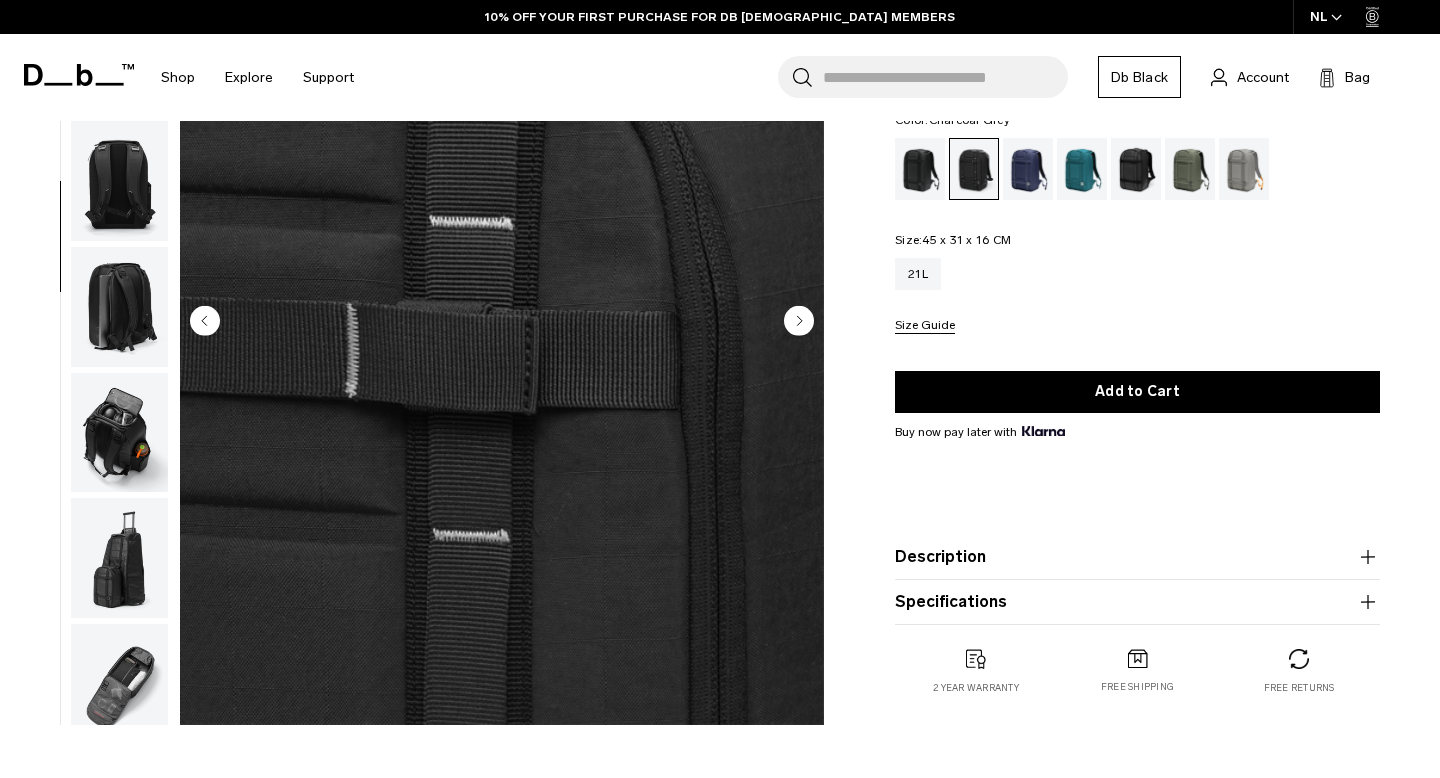 scroll, scrollTop: 324, scrollLeft: 0, axis: vertical 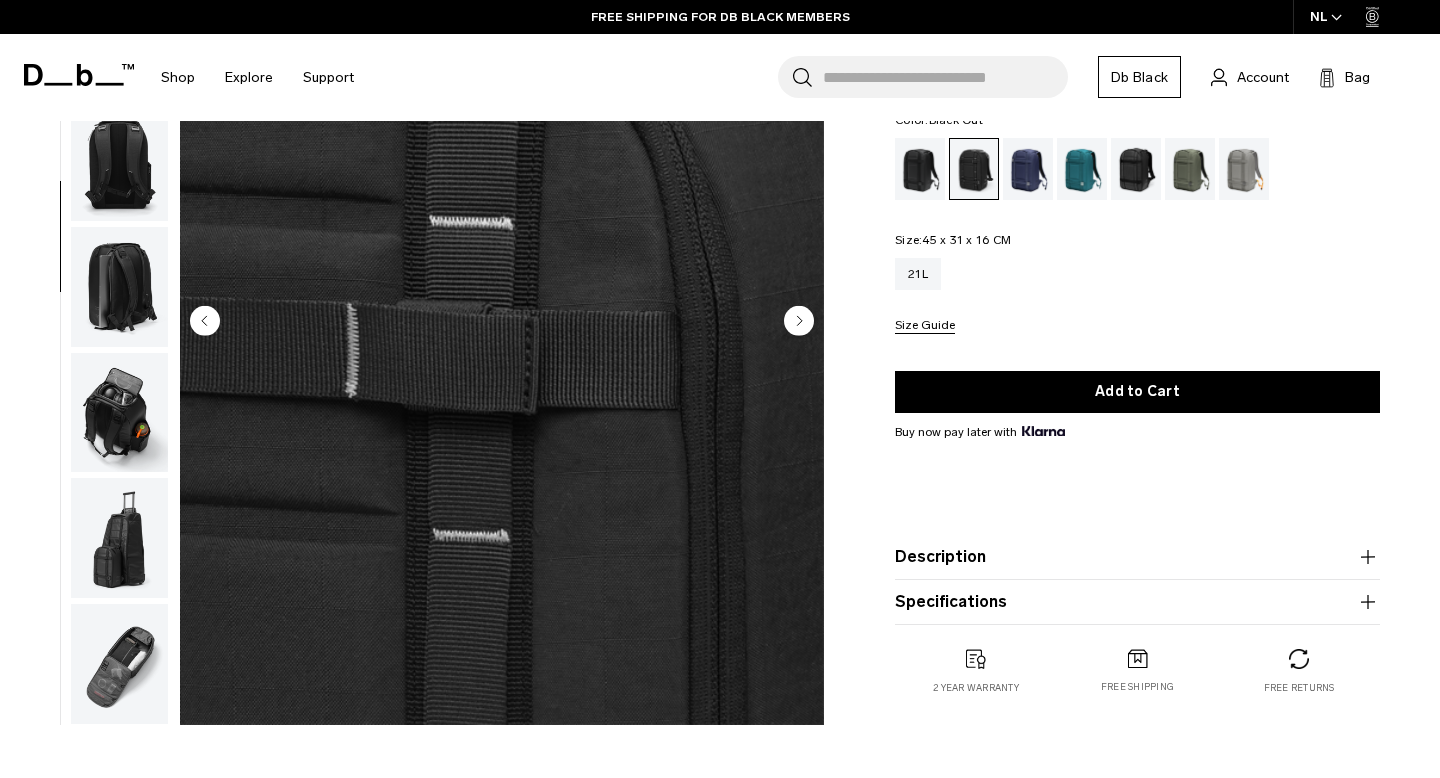 click at bounding box center [920, 169] 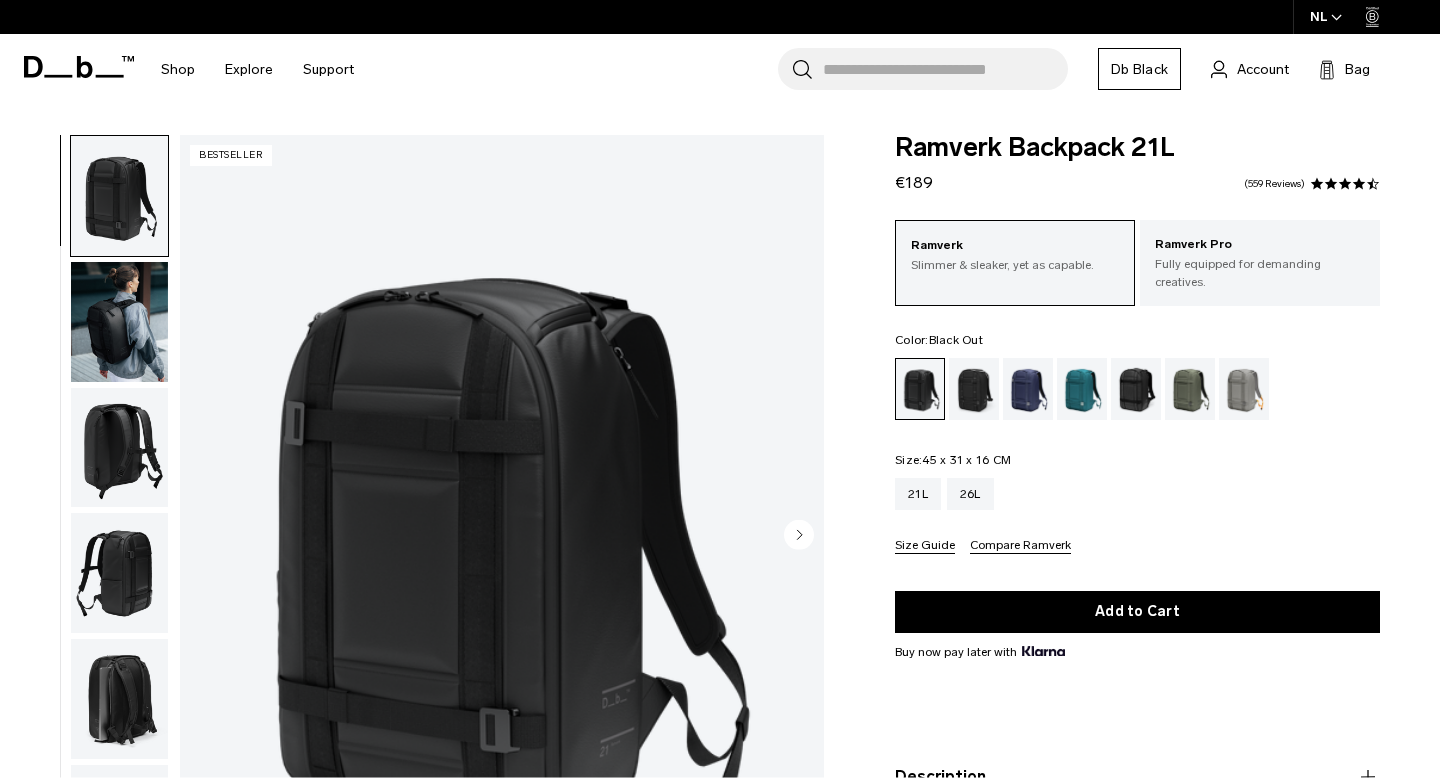 scroll, scrollTop: 0, scrollLeft: 0, axis: both 